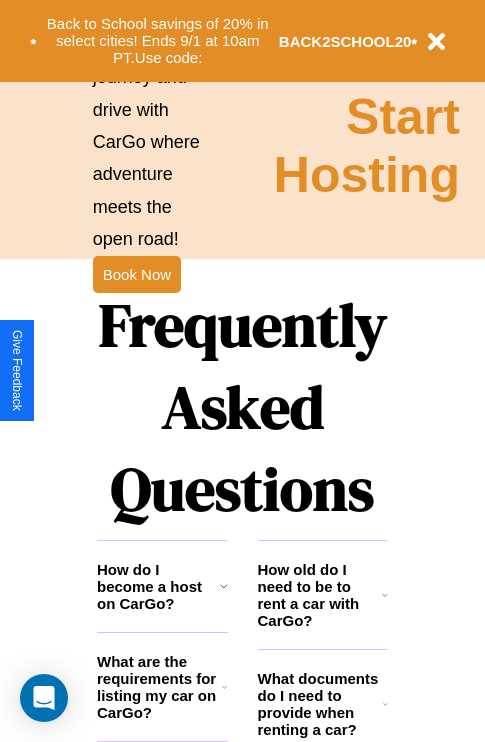 scroll, scrollTop: 2423, scrollLeft: 0, axis: vertical 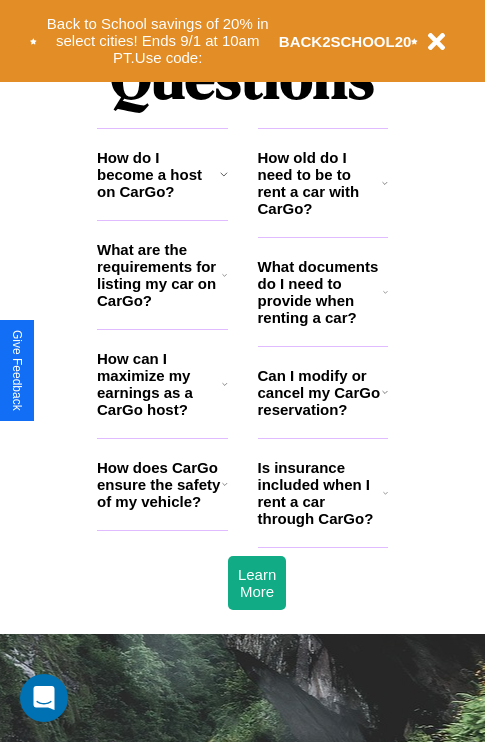 click on "What are the requirements for listing my car on CarGo?" at bounding box center (159, 275) 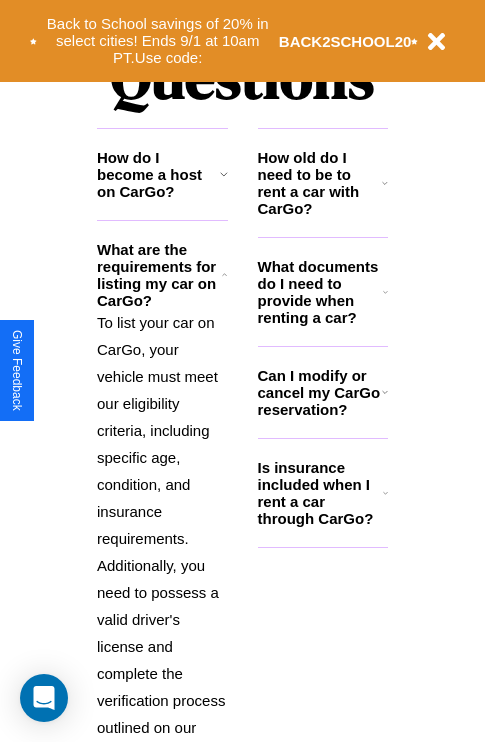 click on "Is insurance included when I rent a car through CarGo?" at bounding box center [320, 493] 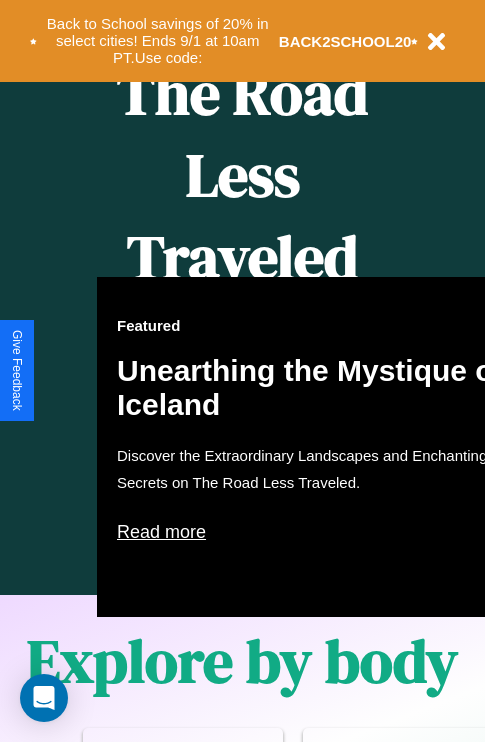 scroll, scrollTop: 817, scrollLeft: 0, axis: vertical 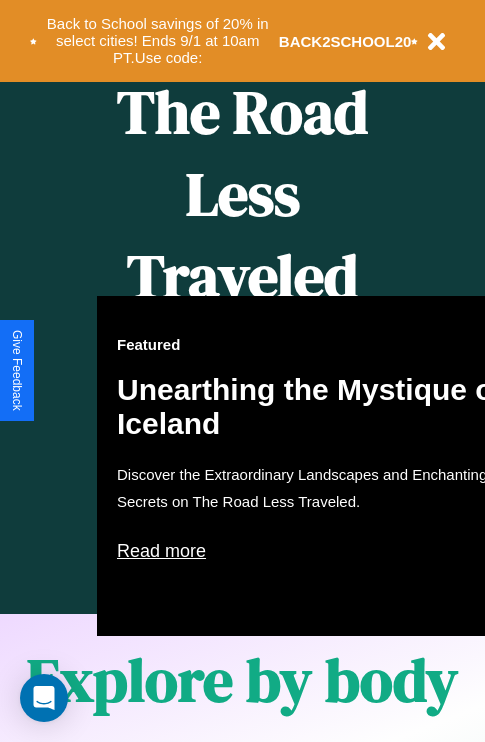 click on "Featured Unearthing the Mystique of Iceland Discover the Extraordinary Landscapes and Enchanting Secrets on The Road Less Traveled. Read more" at bounding box center [317, 466] 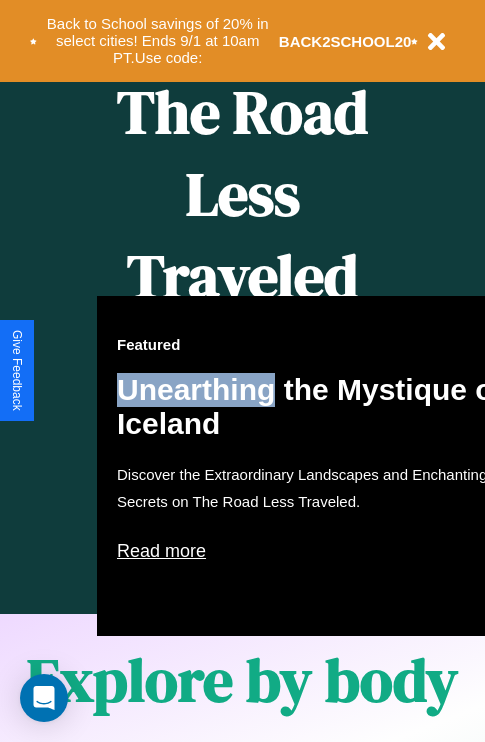 scroll, scrollTop: 1947, scrollLeft: 0, axis: vertical 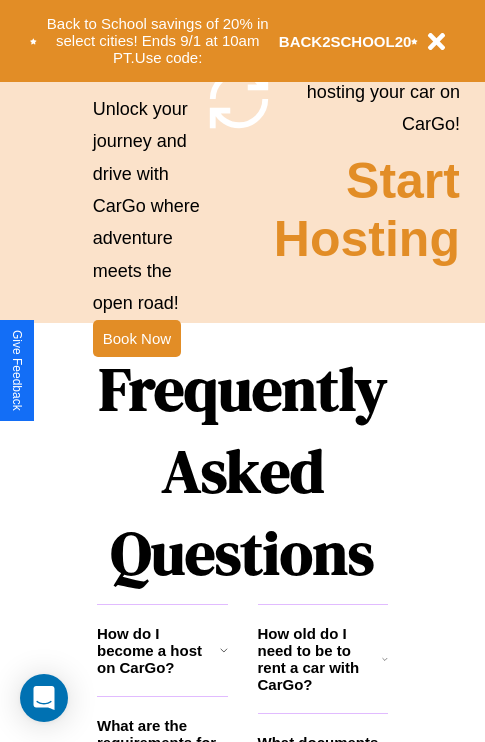 click on "Frequently Asked Questions" at bounding box center (242, 471) 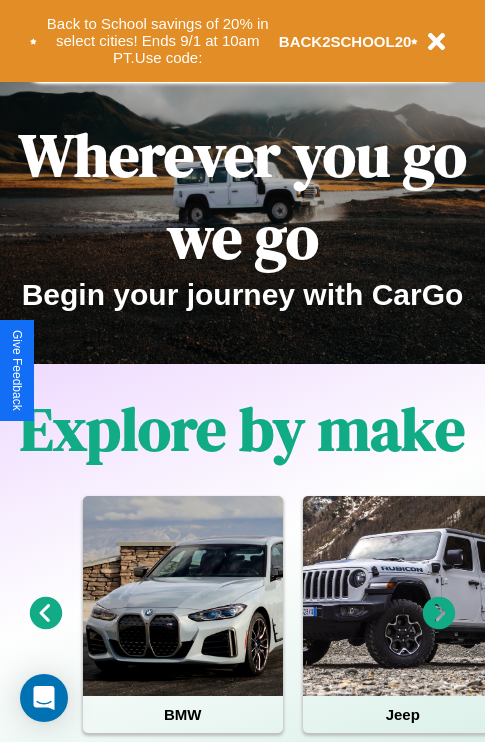scroll, scrollTop: 0, scrollLeft: 0, axis: both 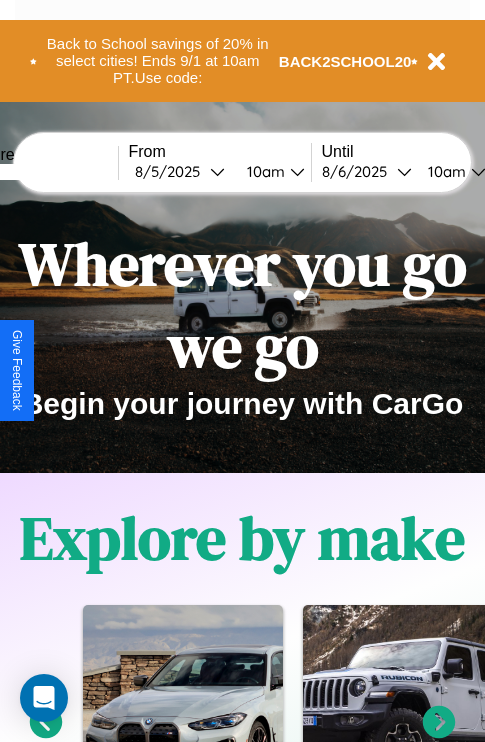 click at bounding box center (43, 172) 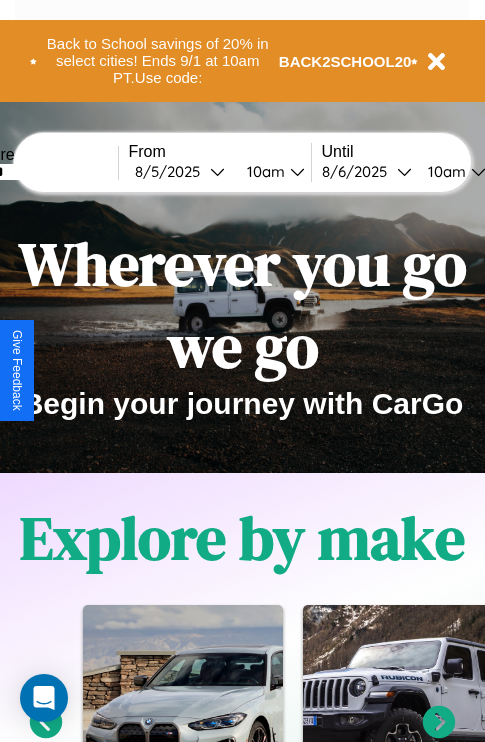 type on "******" 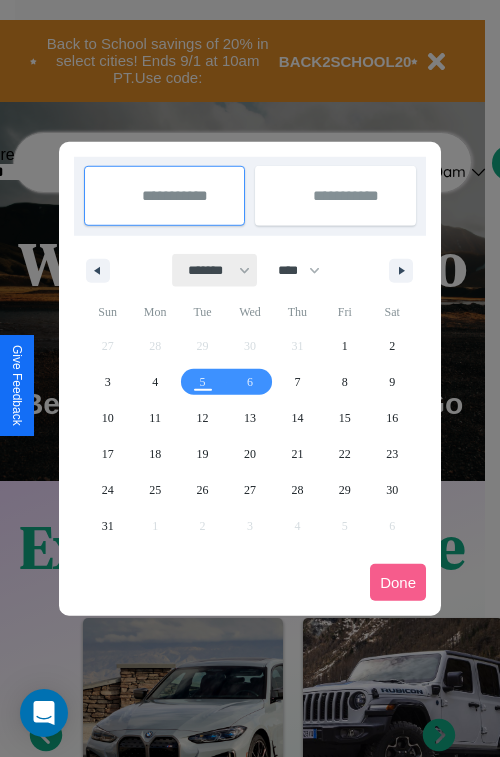 click on "******* ******** ***** ***** *** **** **** ****** ********* ******* ******** ********" at bounding box center [215, 270] 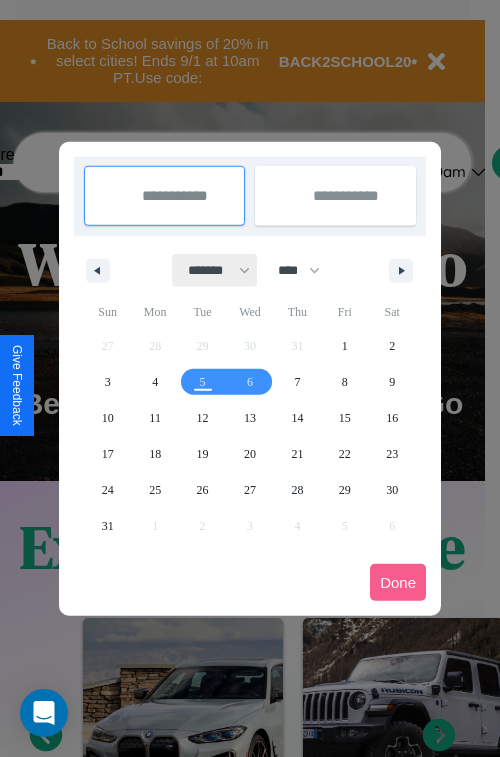 select on "*" 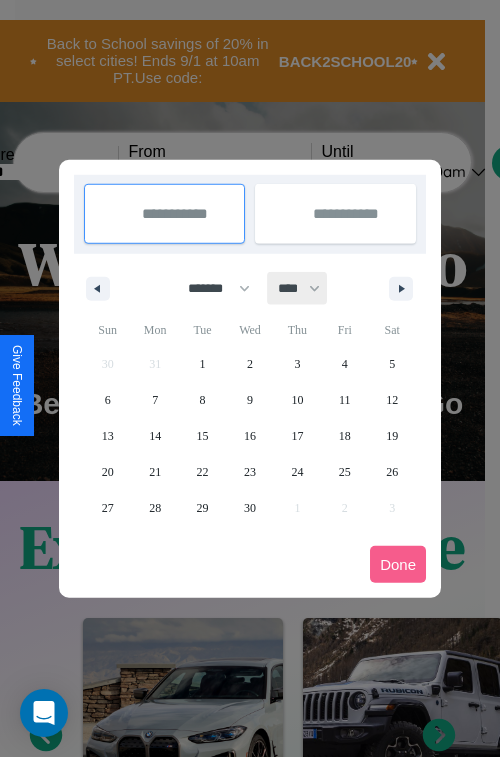 click on "**** **** **** **** **** **** **** **** **** **** **** **** **** **** **** **** **** **** **** **** **** **** **** **** **** **** **** **** **** **** **** **** **** **** **** **** **** **** **** **** **** **** **** **** **** **** **** **** **** **** **** **** **** **** **** **** **** **** **** **** **** **** **** **** **** **** **** **** **** **** **** **** **** **** **** **** **** **** **** **** **** **** **** **** **** **** **** **** **** **** **** **** **** **** **** **** **** **** **** **** **** **** **** **** **** **** **** **** **** **** **** **** **** **** **** **** **** **** **** **** ****" at bounding box center (298, 288) 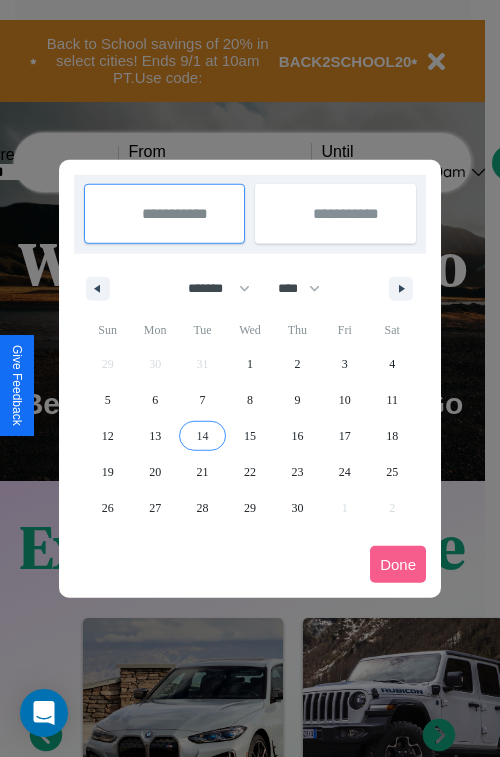 click on "14" at bounding box center [203, 436] 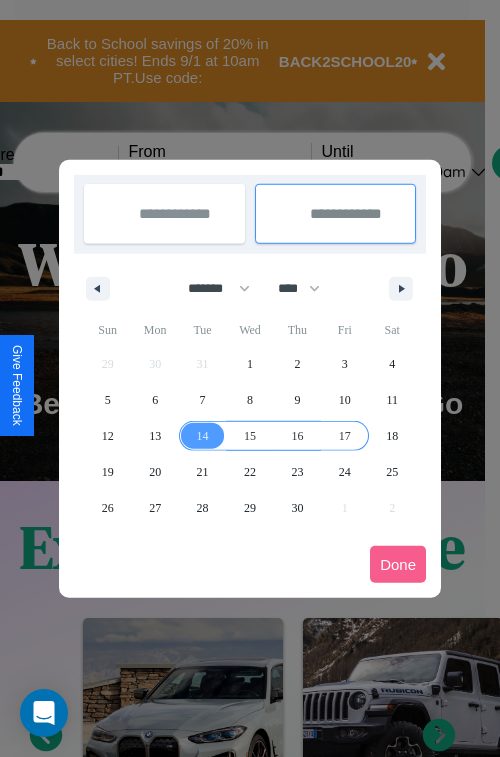 click on "17" at bounding box center (345, 436) 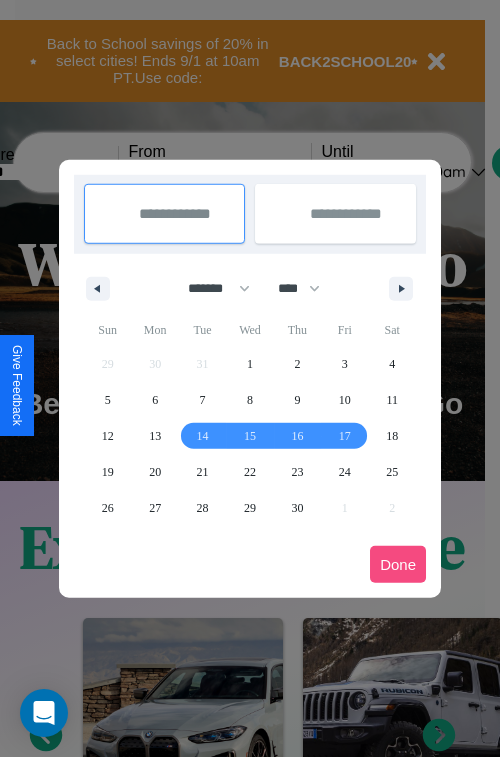 click on "Done" at bounding box center [398, 564] 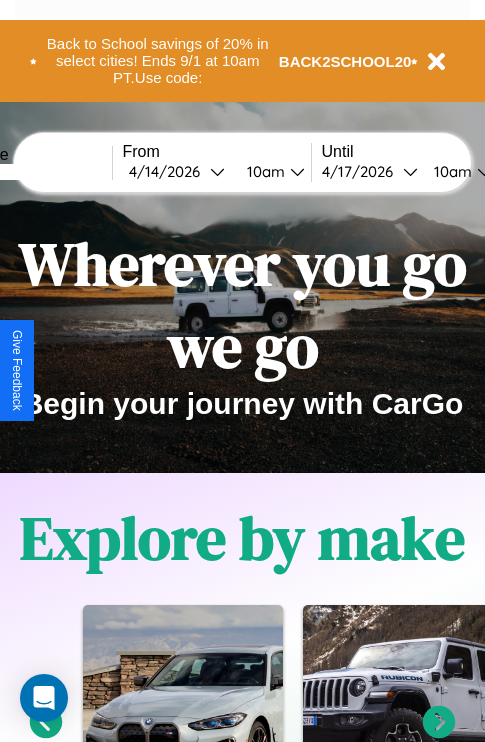 scroll, scrollTop: 0, scrollLeft: 74, axis: horizontal 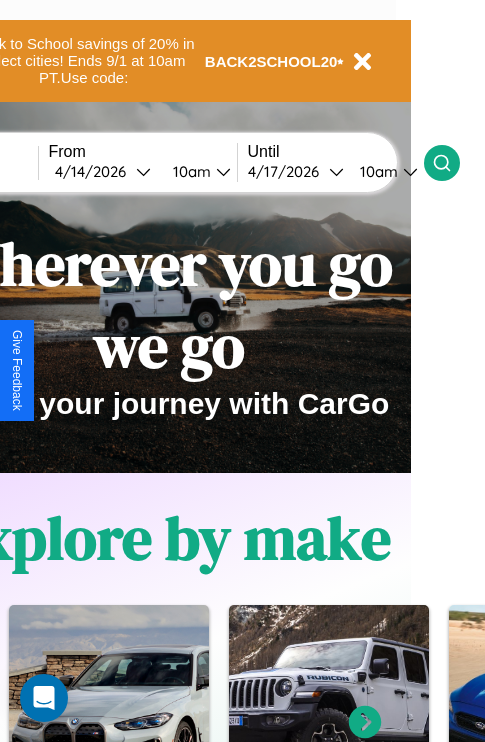 click 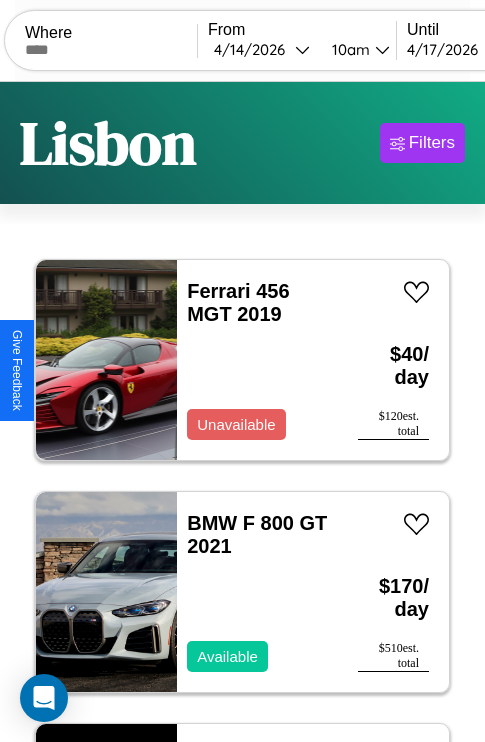 scroll, scrollTop: 95, scrollLeft: 0, axis: vertical 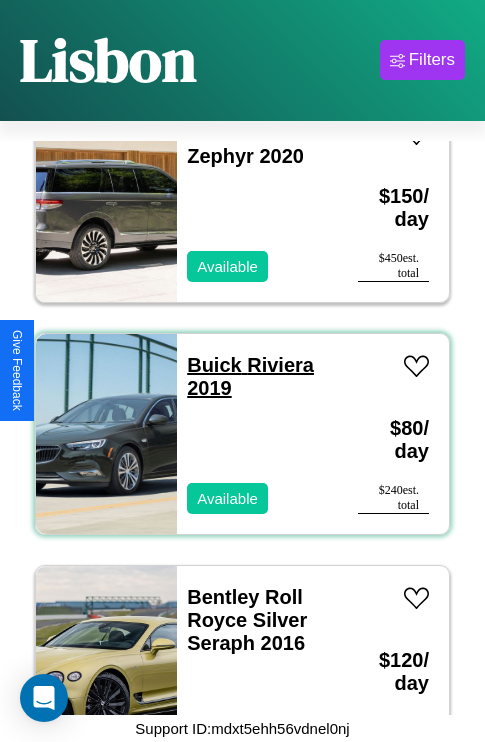 click on "Buick   Riviera   2019" at bounding box center [250, 376] 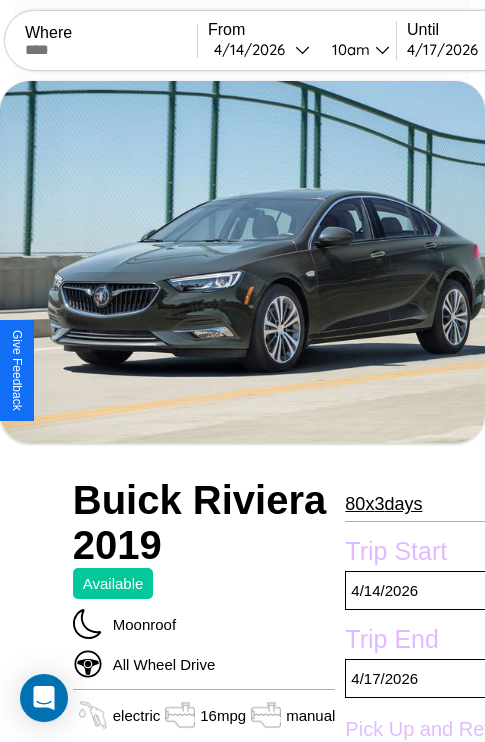 scroll, scrollTop: 708, scrollLeft: 60, axis: both 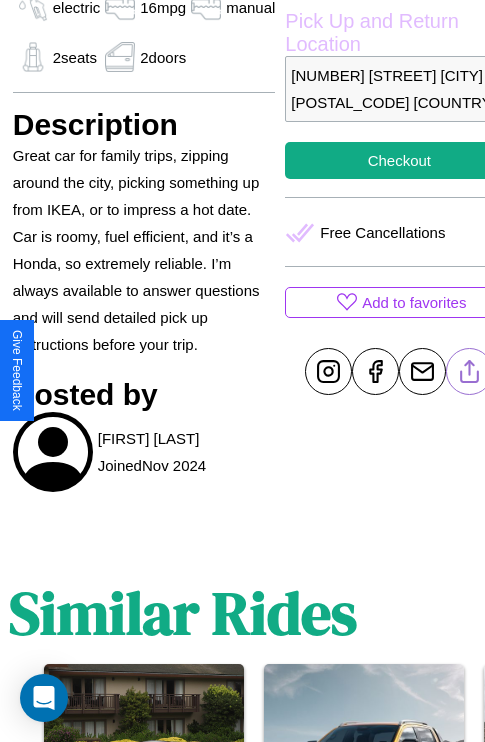 click 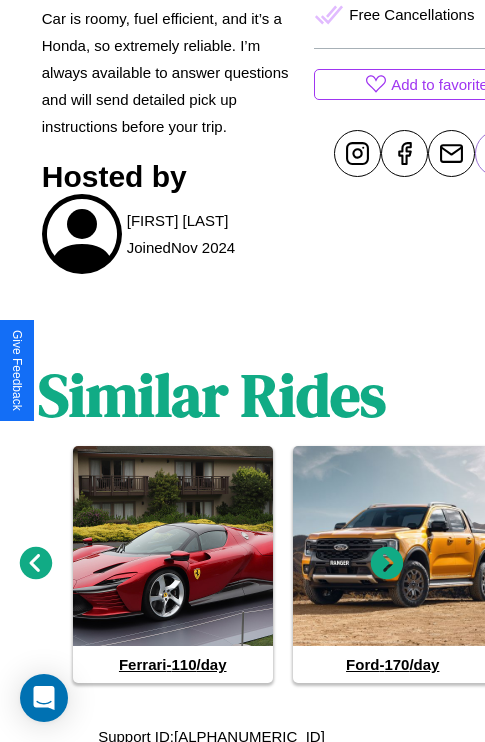 scroll, scrollTop: 934, scrollLeft: 30, axis: both 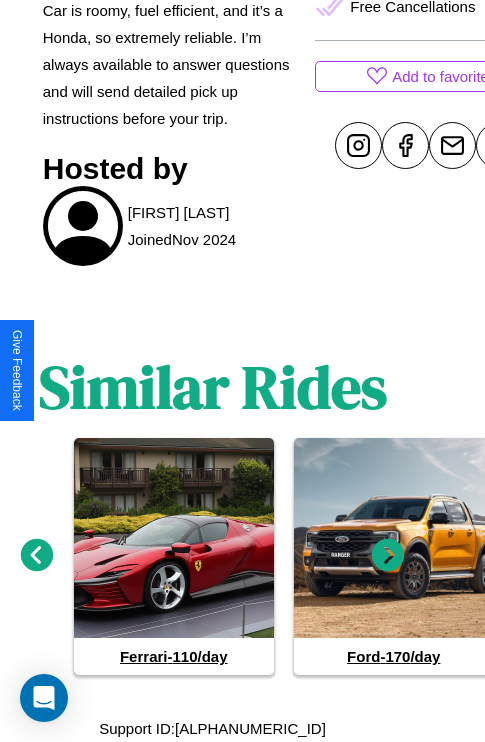 click 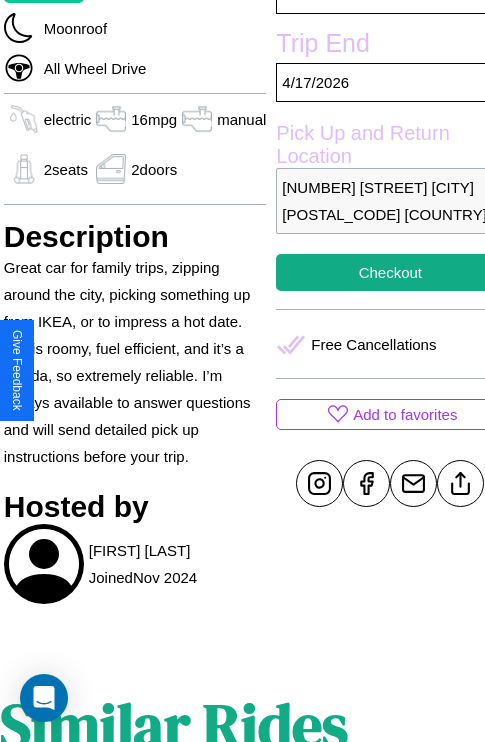 scroll, scrollTop: 497, scrollLeft: 80, axis: both 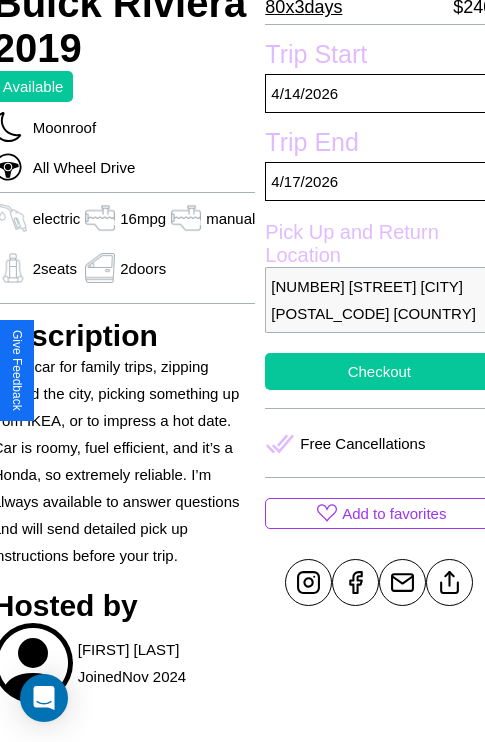 click on "Checkout" at bounding box center [379, 371] 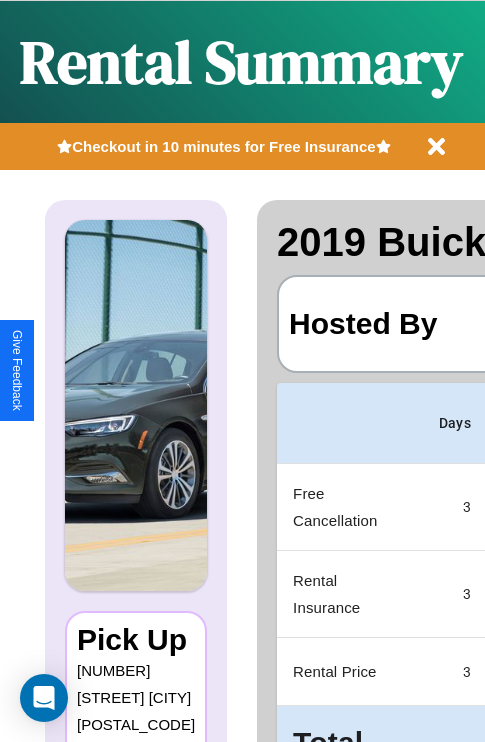 scroll, scrollTop: 0, scrollLeft: 378, axis: horizontal 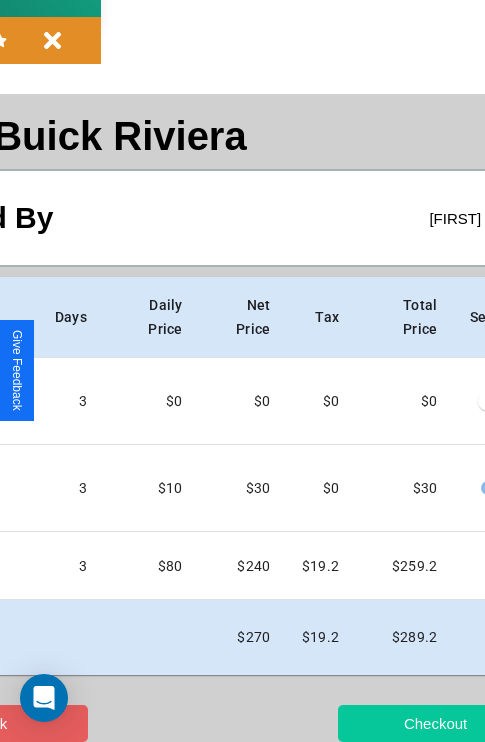 click on "Checkout" at bounding box center [435, 723] 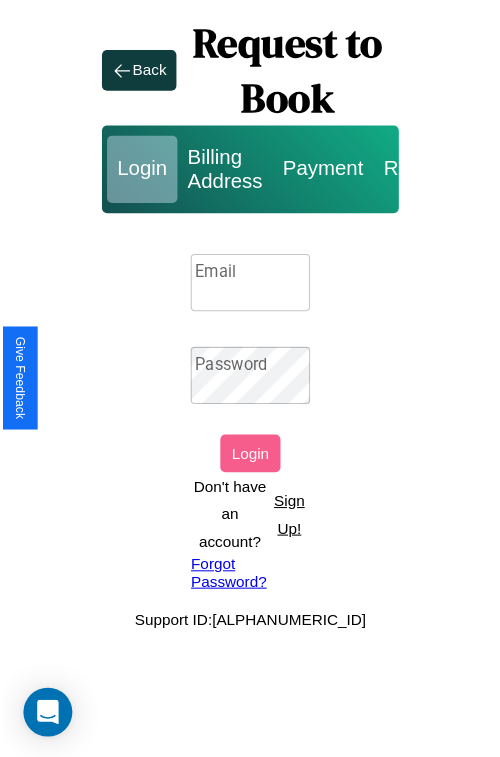 scroll, scrollTop: 0, scrollLeft: 0, axis: both 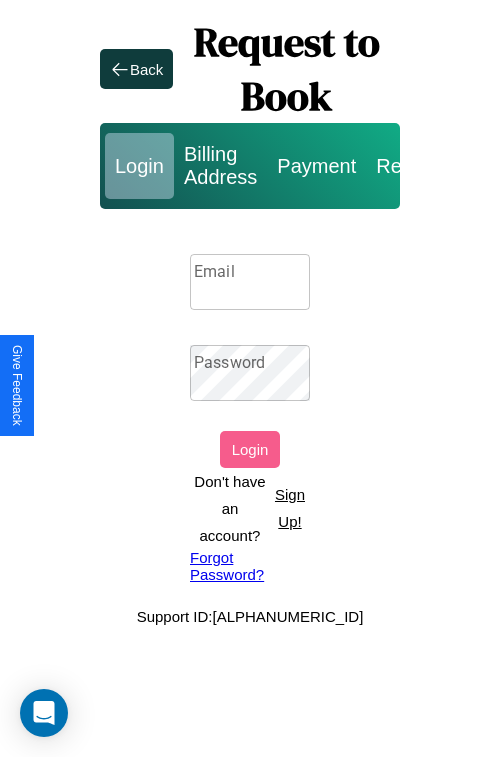 click on "Sign Up!" at bounding box center (290, 508) 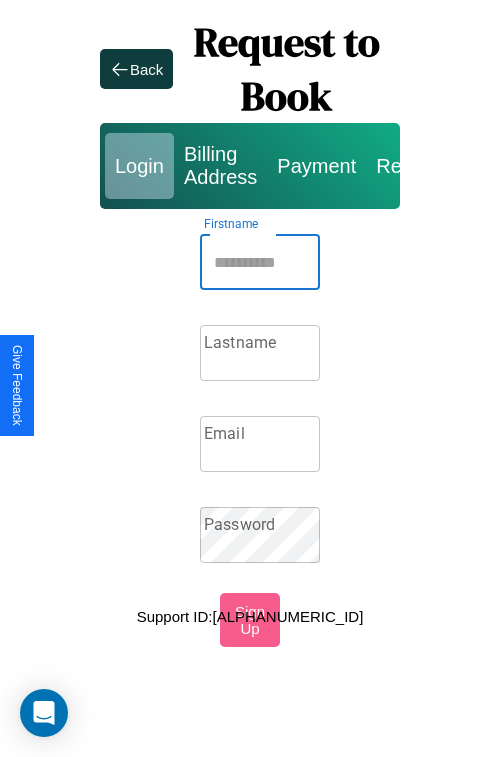 click on "Firstname" at bounding box center [260, 262] 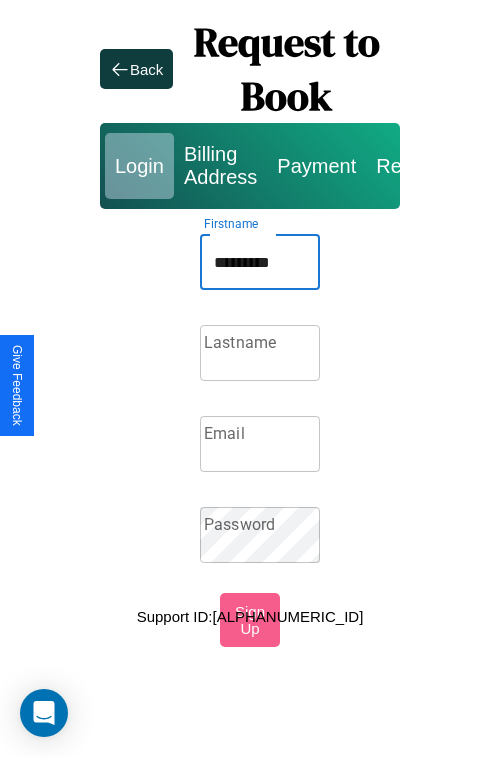 type on "*********" 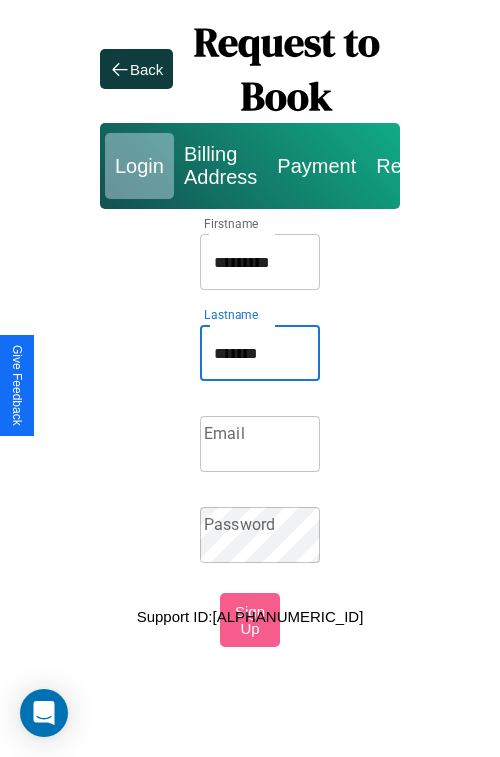 type on "*******" 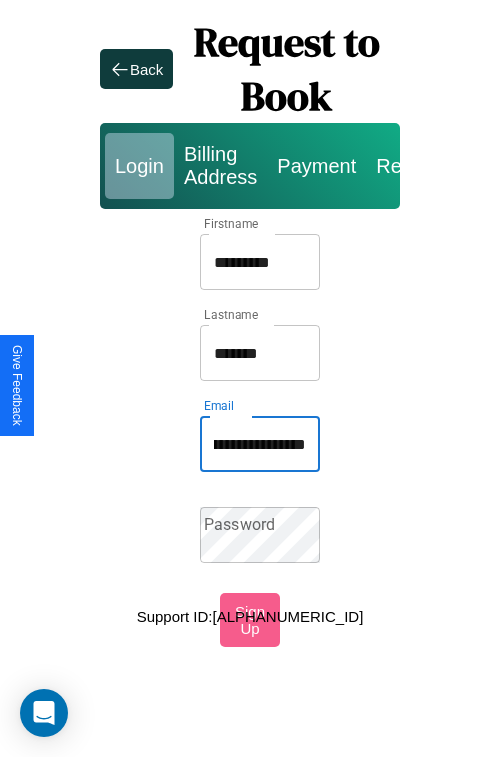 scroll, scrollTop: 0, scrollLeft: 142, axis: horizontal 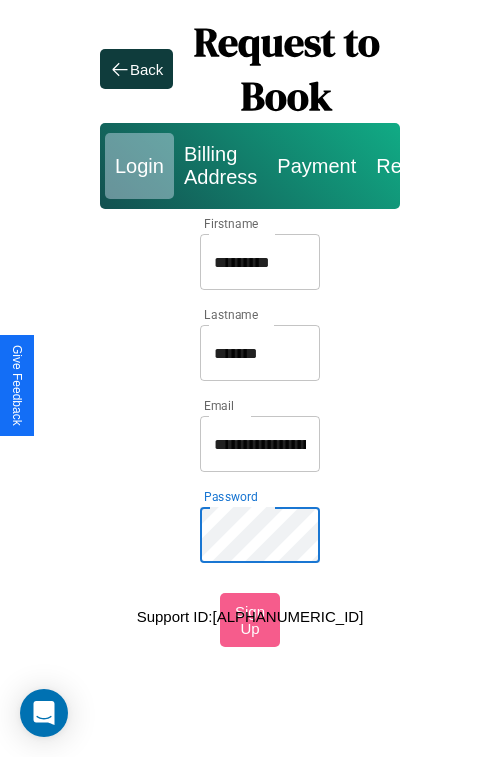 click on "*********" at bounding box center [260, 262] 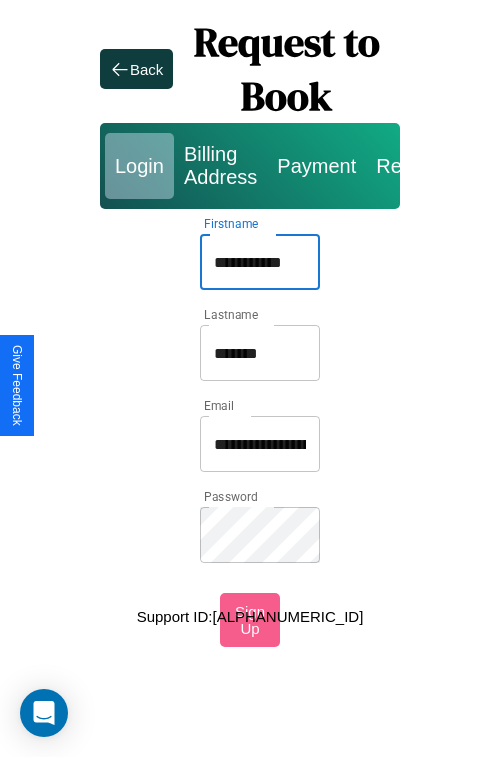 type on "**********" 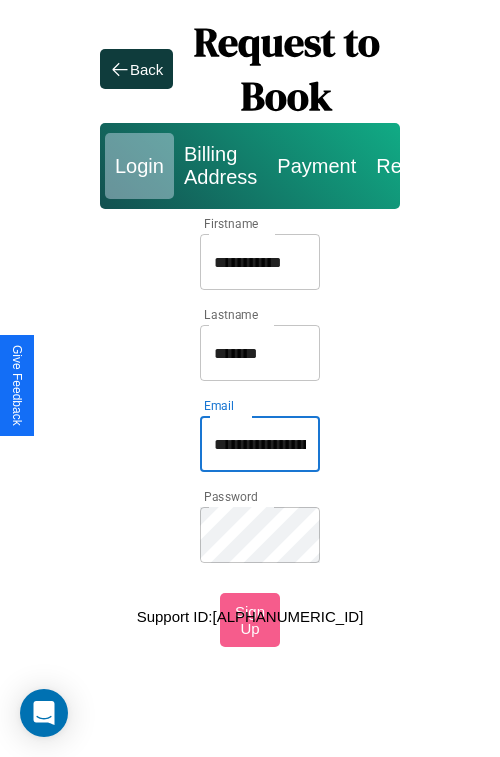 click on "**********" at bounding box center [260, 444] 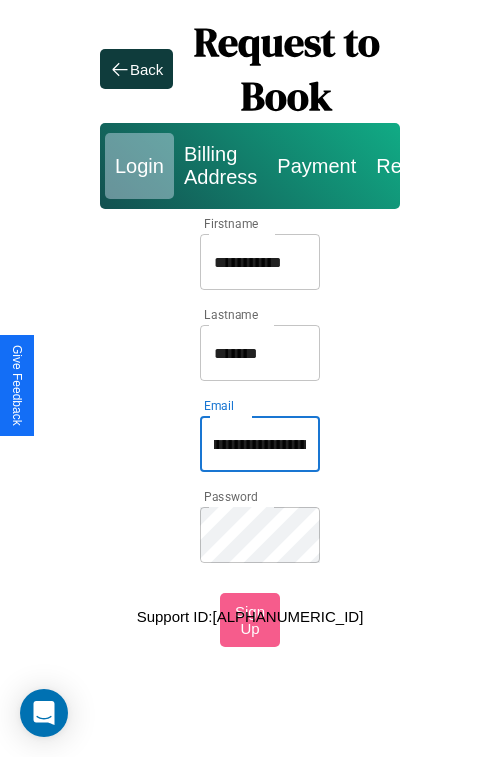 type on "**********" 